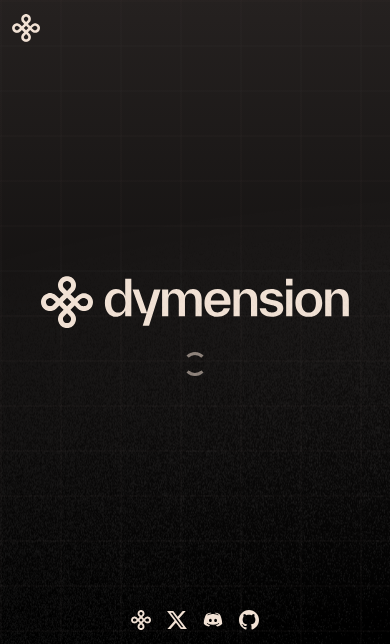 scroll, scrollTop: 0, scrollLeft: 0, axis: both 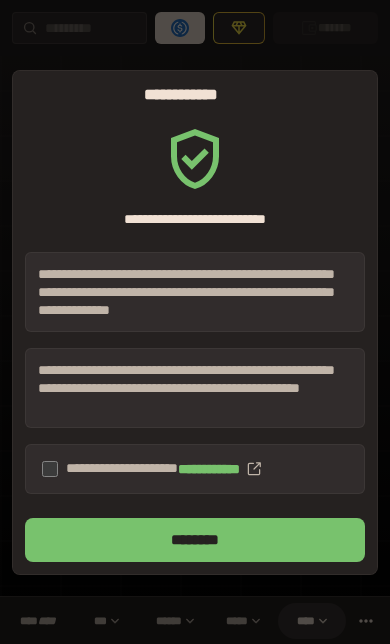 click on "********" at bounding box center (195, 540) 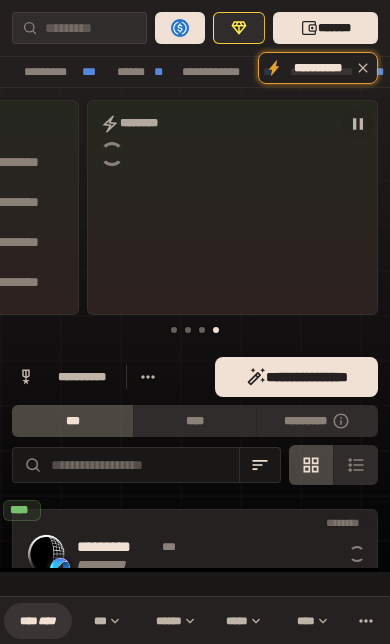 scroll, scrollTop: 0, scrollLeft: 819, axis: horizontal 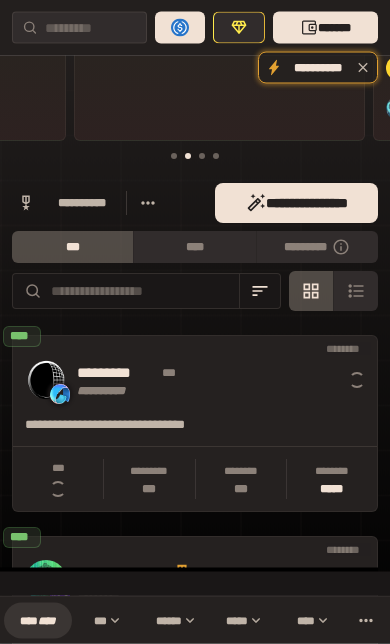 click on "****" at bounding box center [194, 248] 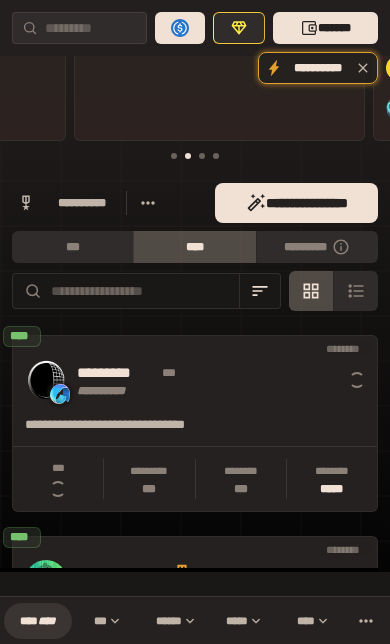 click on "*********" at bounding box center [317, 247] 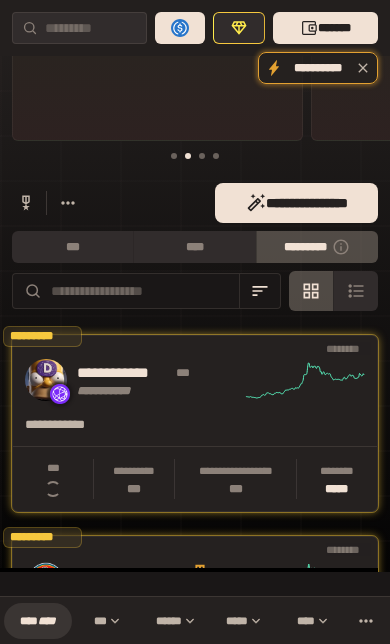 scroll, scrollTop: 0, scrollLeft: -54, axis: horizontal 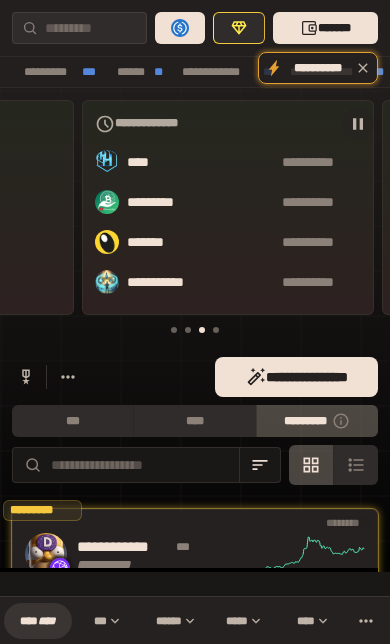 click on "*******" at bounding box center [325, 28] 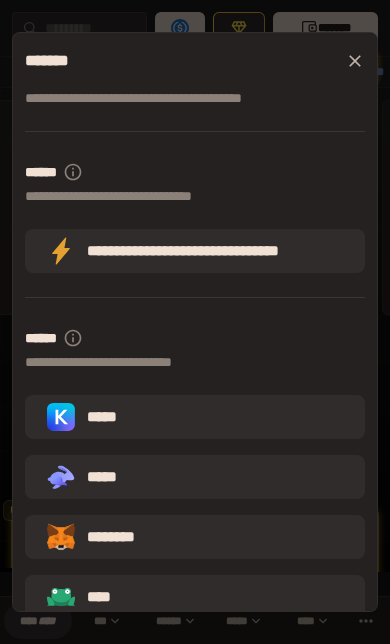 click on "*****" at bounding box center (195, 417) 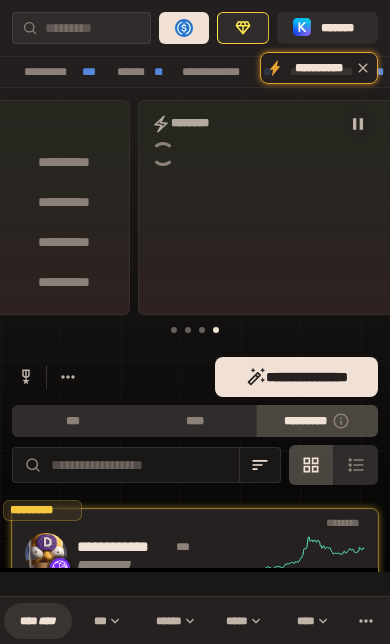 scroll, scrollTop: 0, scrollLeft: 819, axis: horizontal 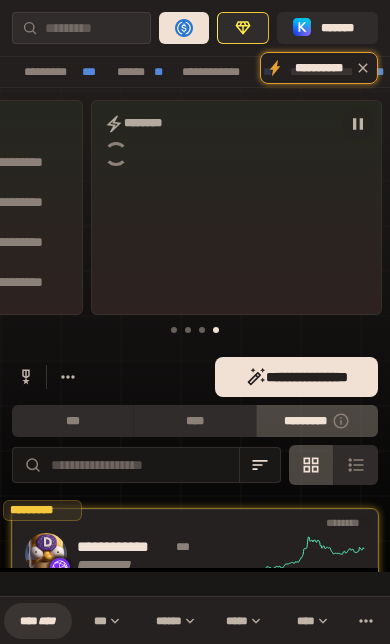 click 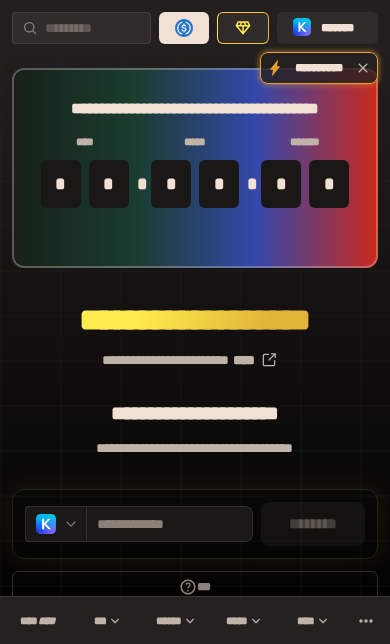 scroll, scrollTop: 31, scrollLeft: 0, axis: vertical 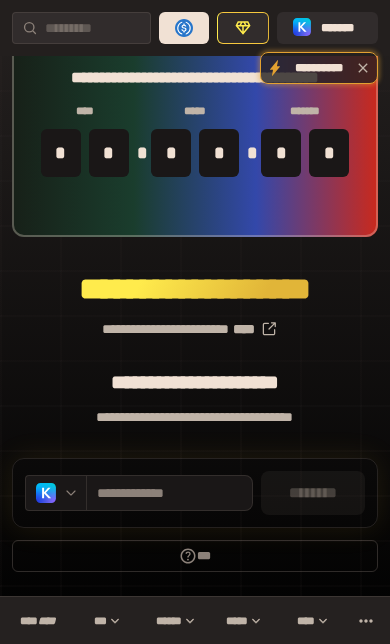 click on "**** ****" at bounding box center [38, 621] 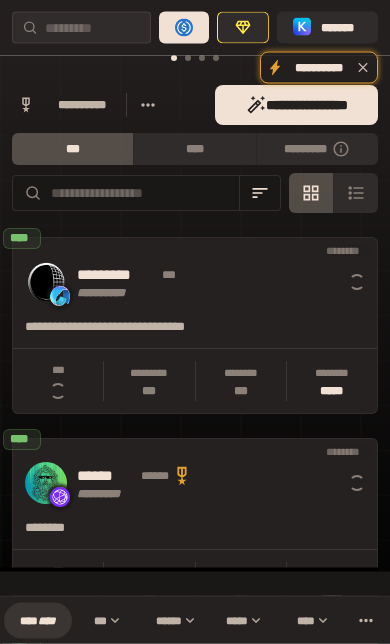 click on "*********" at bounding box center [317, 150] 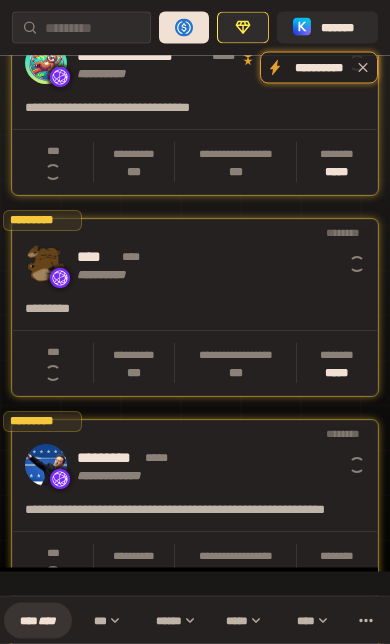 scroll, scrollTop: 1781, scrollLeft: 0, axis: vertical 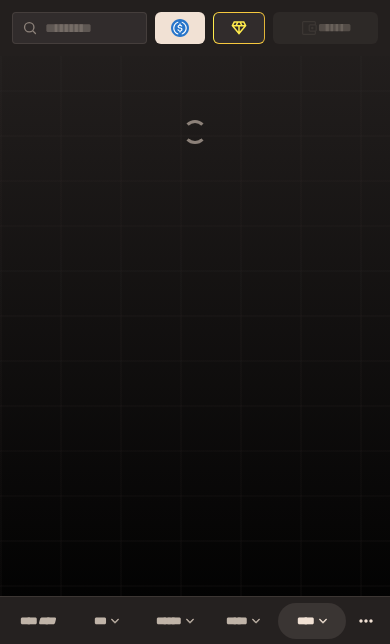 click at bounding box center [91, 28] 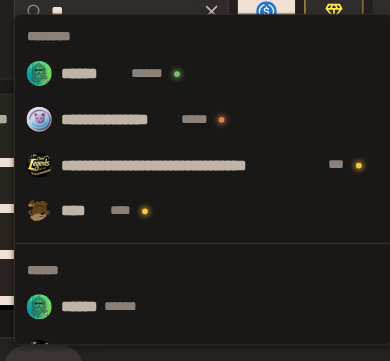 scroll, scrollTop: 0, scrollLeft: 291, axis: horizontal 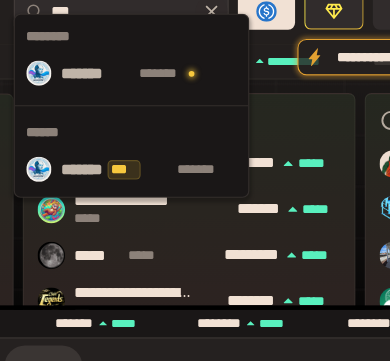 type on "***" 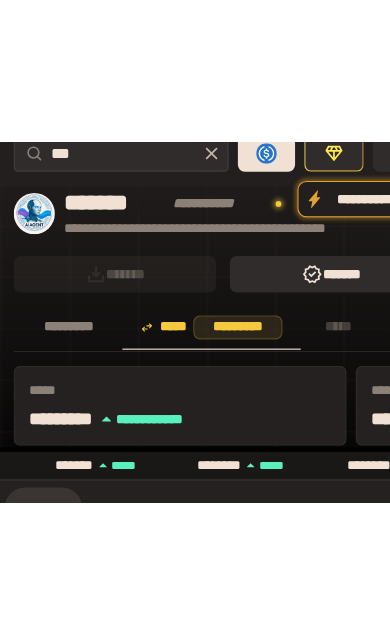 scroll, scrollTop: 18, scrollLeft: 0, axis: vertical 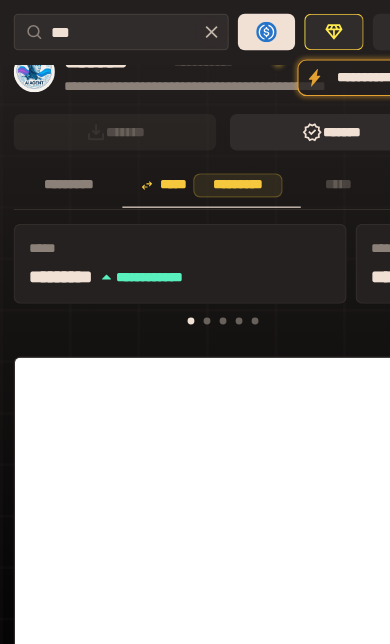 click on "*******" at bounding box center (289, 116) 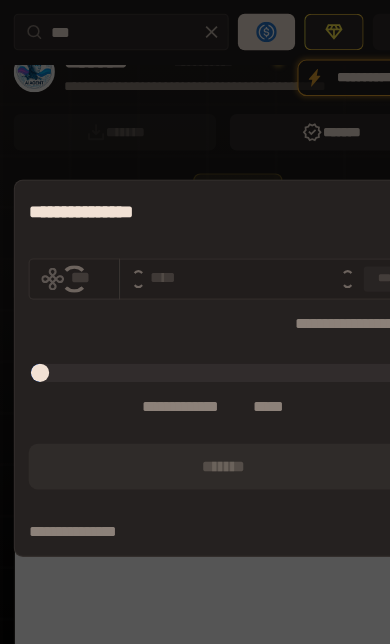 type on "*" 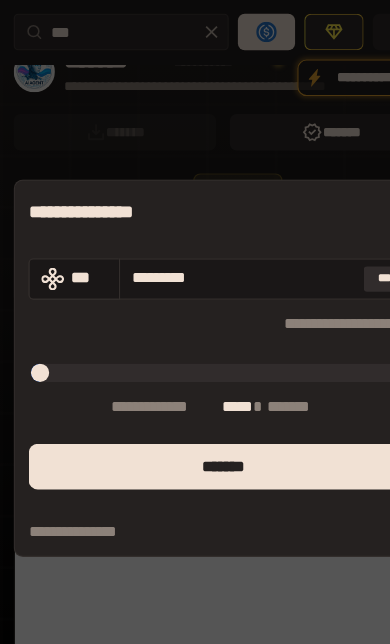 scroll, scrollTop: 18, scrollLeft: 0, axis: vertical 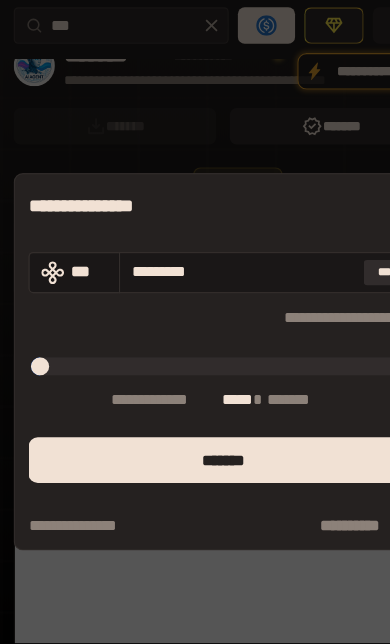 click on "***" at bounding box center (336, 244) 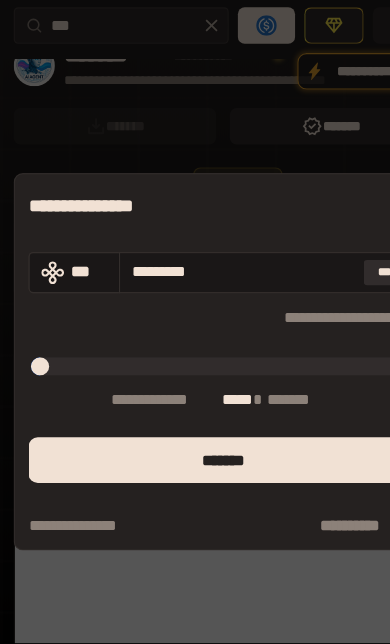 type on "********" 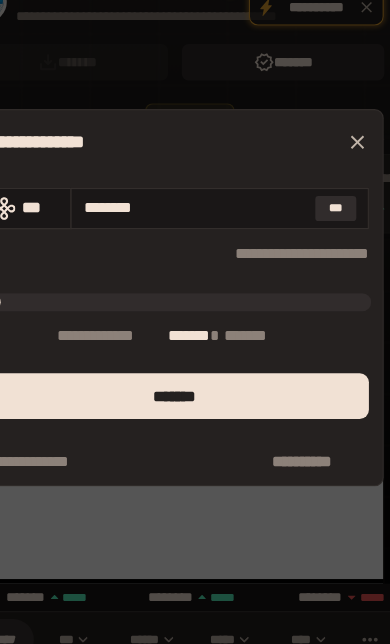 type on "*****" 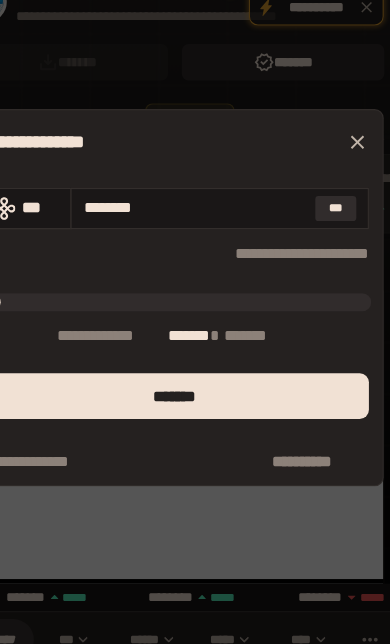 type on "**********" 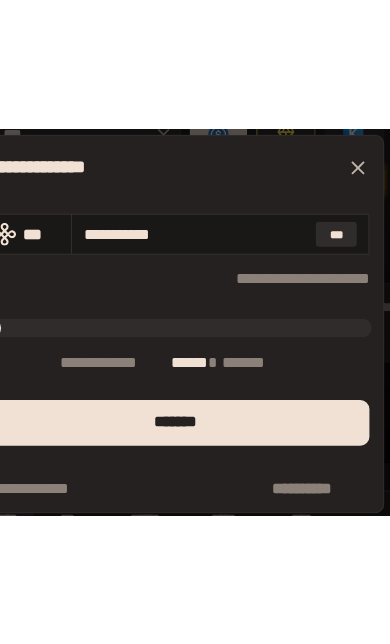 scroll, scrollTop: 80, scrollLeft: 0, axis: vertical 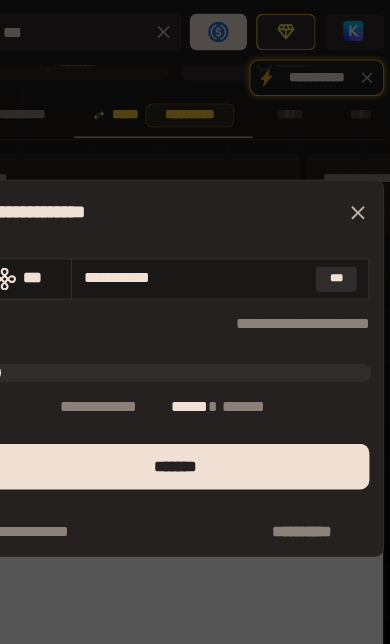 click on "***" at bounding box center [336, 244] 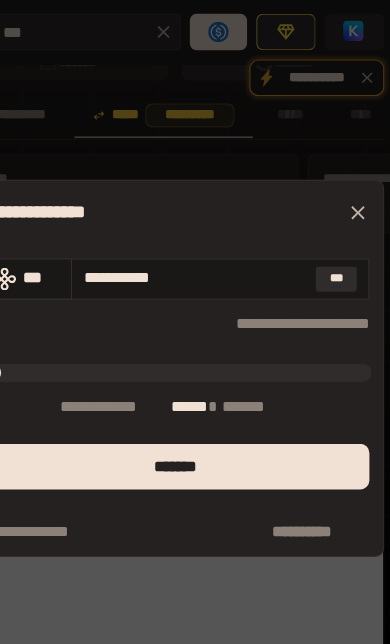 type on "********" 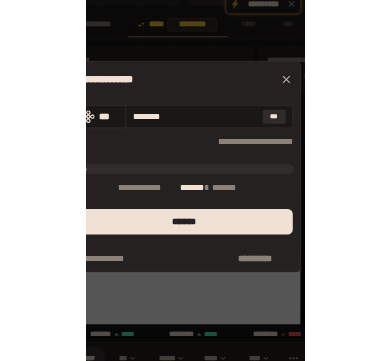 scroll, scrollTop: 97, scrollLeft: 0, axis: vertical 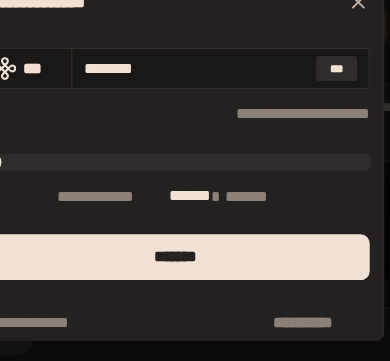 click on "*******" at bounding box center [195, 270] 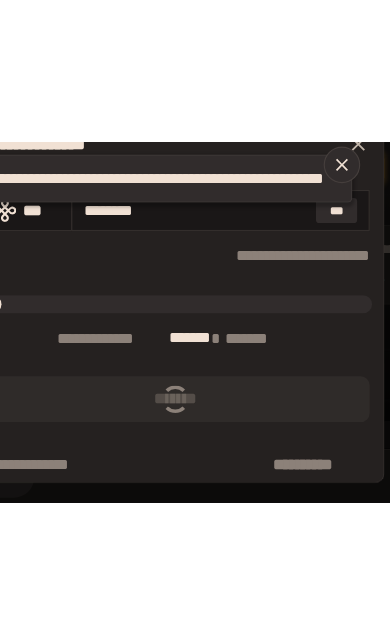 scroll, scrollTop: 142, scrollLeft: 0, axis: vertical 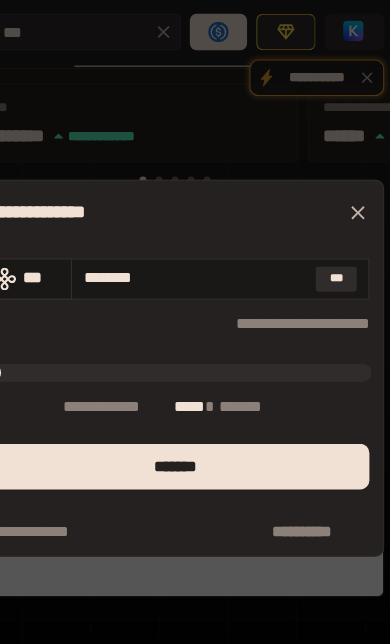 type on "*" 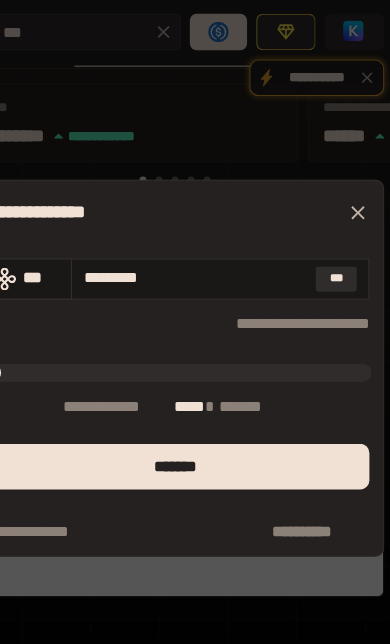 click on "***" at bounding box center [336, 244] 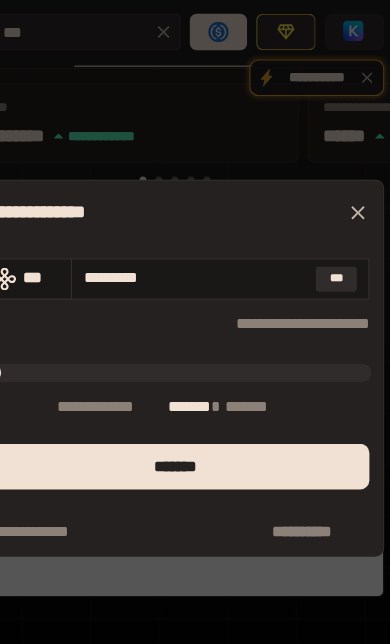 type on "********" 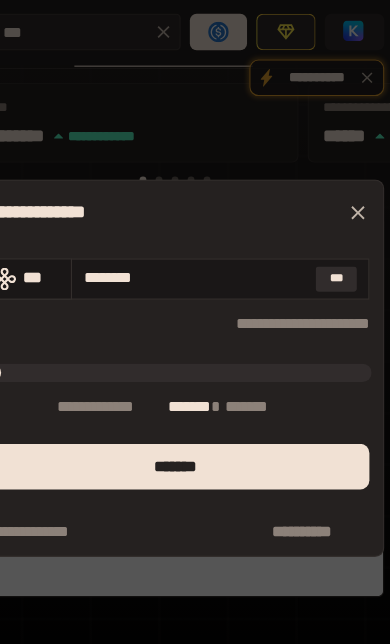 click on "**********" at bounding box center [195, 350] 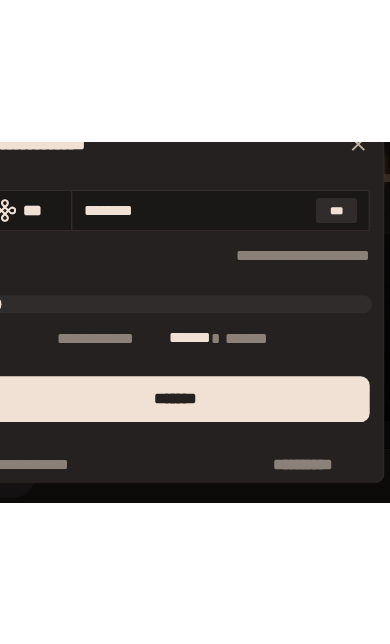 scroll, scrollTop: 204, scrollLeft: 0, axis: vertical 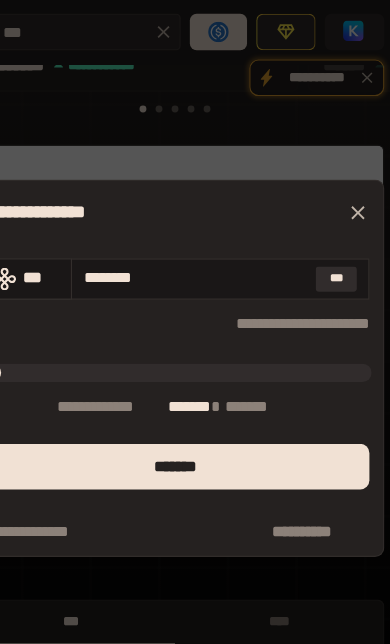 click on "*******" at bounding box center [195, 408] 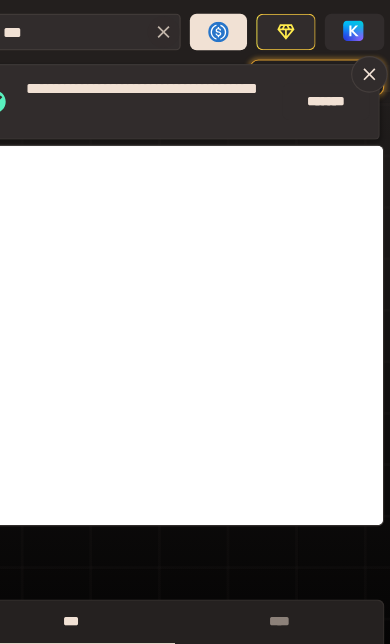 scroll, scrollTop: 283, scrollLeft: 0, axis: vertical 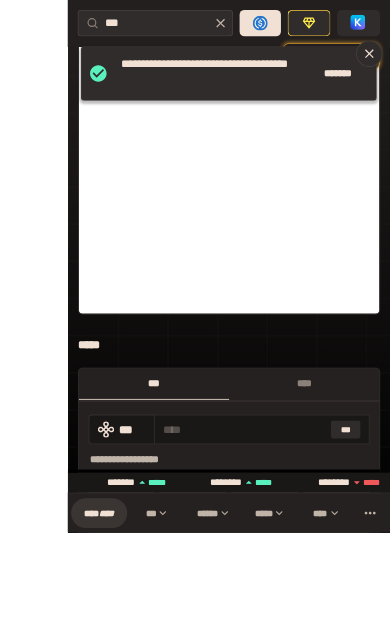 click 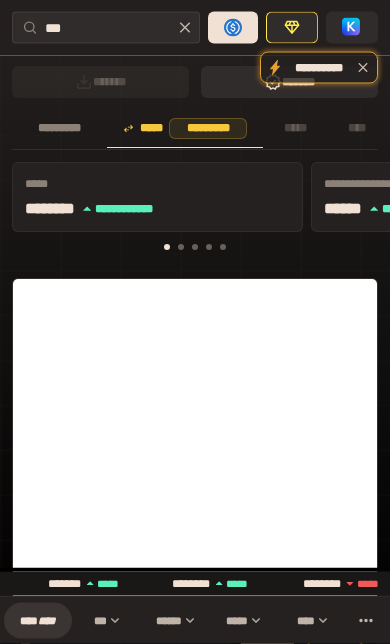 scroll, scrollTop: 0, scrollLeft: 0, axis: both 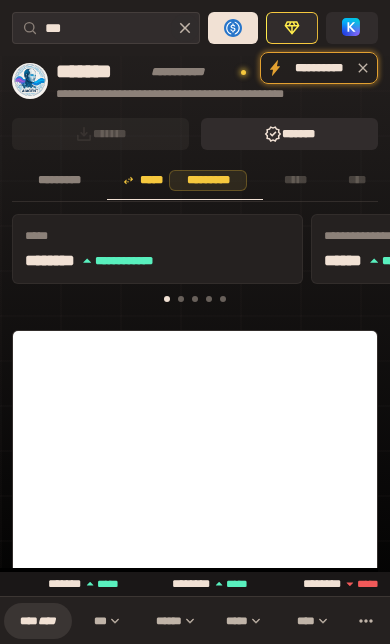 click on "*********" at bounding box center (59, 180) 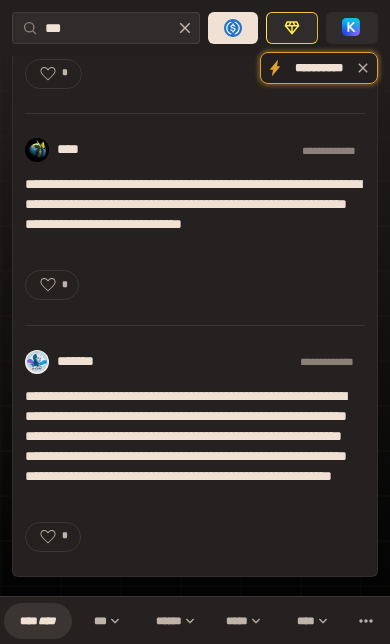 scroll, scrollTop: 2824, scrollLeft: 0, axis: vertical 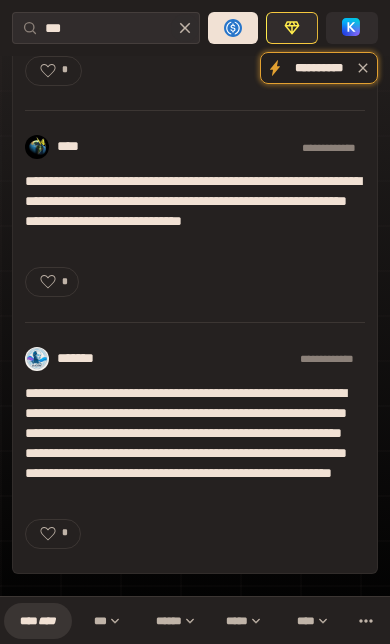 click on "*" at bounding box center (65, 533) 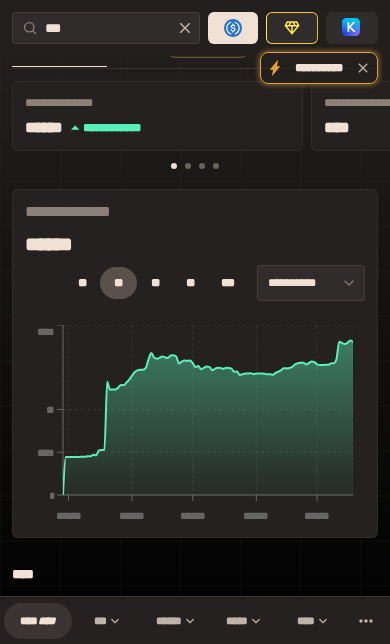 scroll, scrollTop: 0, scrollLeft: 0, axis: both 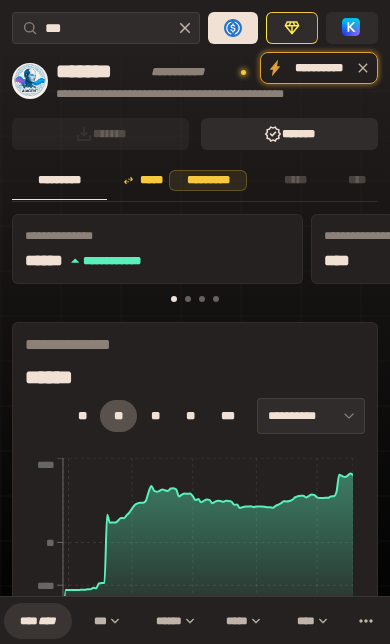 click on "****" at bounding box center [47, 620] 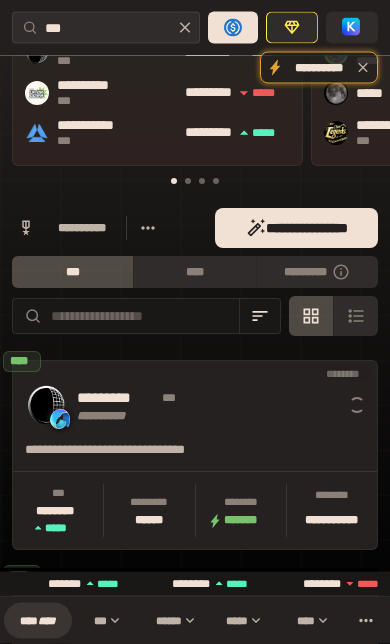 scroll, scrollTop: 160, scrollLeft: 0, axis: vertical 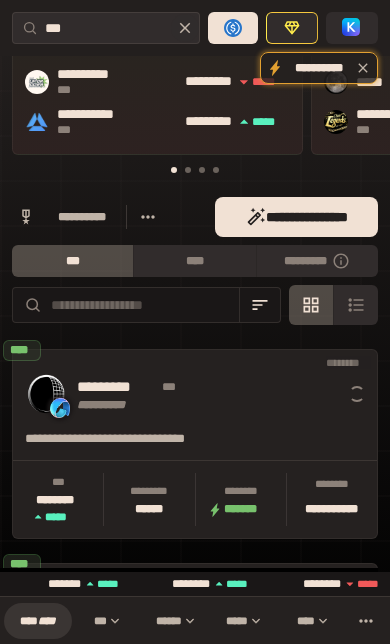 click on "**********" at bounding box center (296, 217) 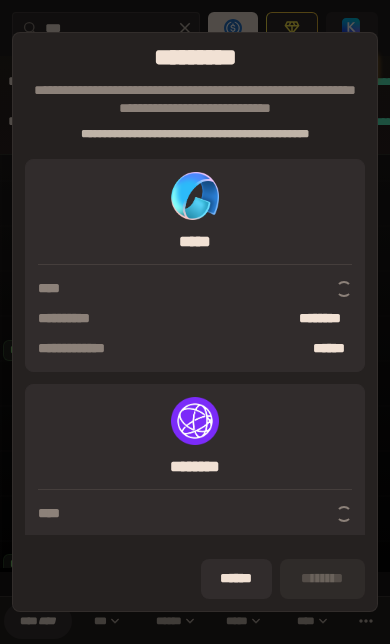 click on "******" at bounding box center [236, 579] 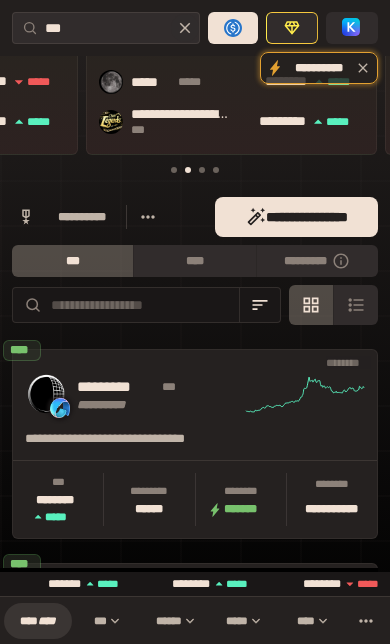 scroll, scrollTop: 0, scrollLeft: 291, axis: horizontal 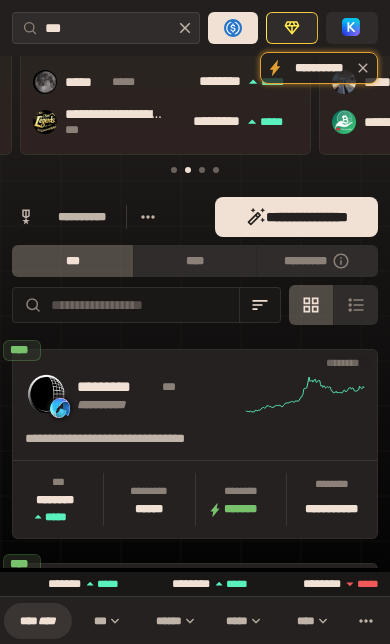 click on "*********" at bounding box center (317, 261) 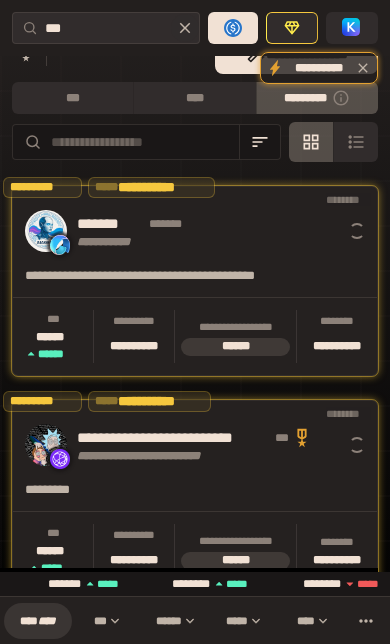 scroll, scrollTop: 322, scrollLeft: 0, axis: vertical 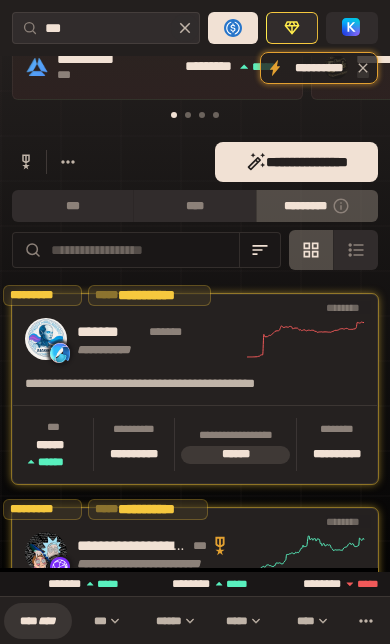 click on "*******" at bounding box center [110, 332] 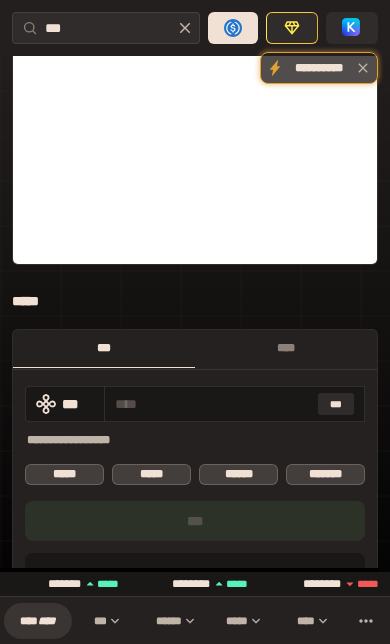 scroll, scrollTop: 0, scrollLeft: 0, axis: both 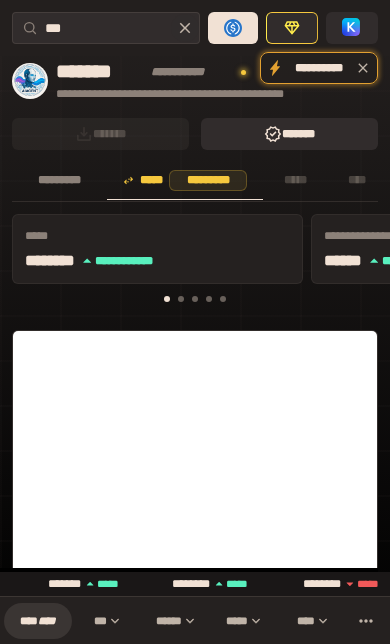 click on "*********" at bounding box center [59, 180] 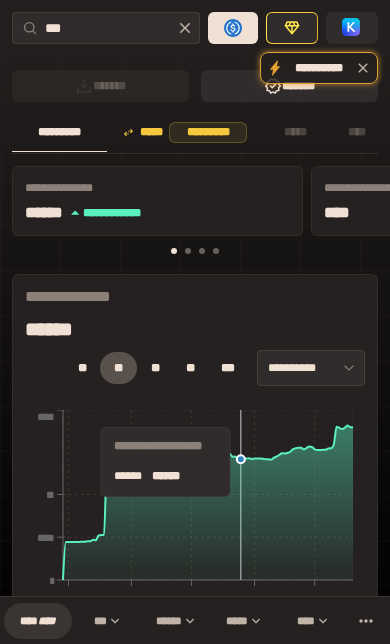 scroll, scrollTop: 0, scrollLeft: 0, axis: both 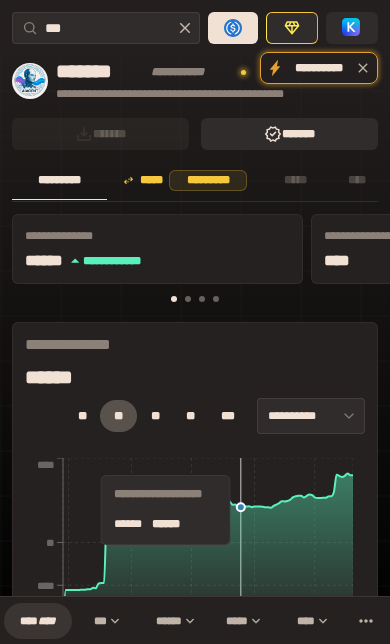 click on "*****      *********" at bounding box center [185, 180] 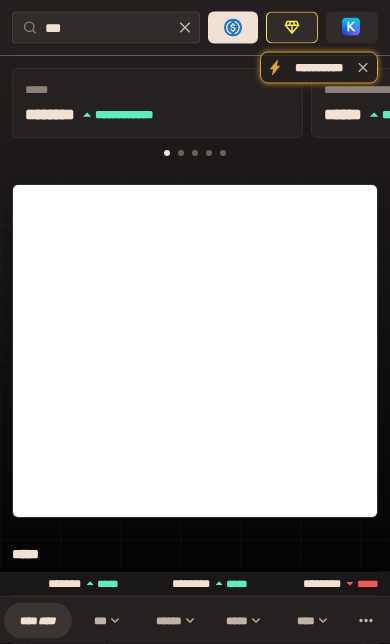scroll, scrollTop: 0, scrollLeft: 0, axis: both 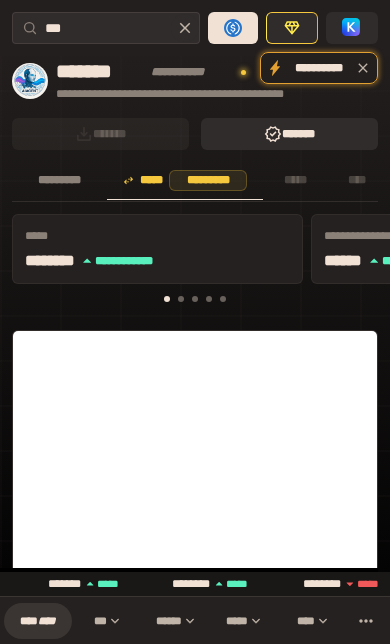 click on "****" at bounding box center (47, 620) 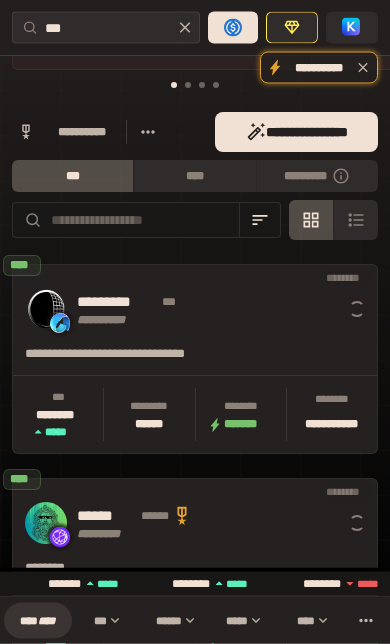 scroll, scrollTop: 251, scrollLeft: 0, axis: vertical 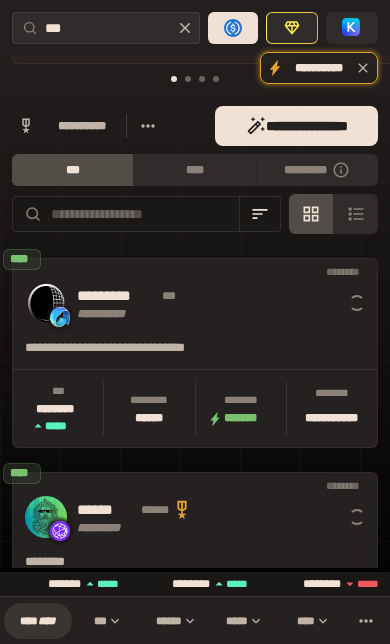 click on "*********" at bounding box center (317, 170) 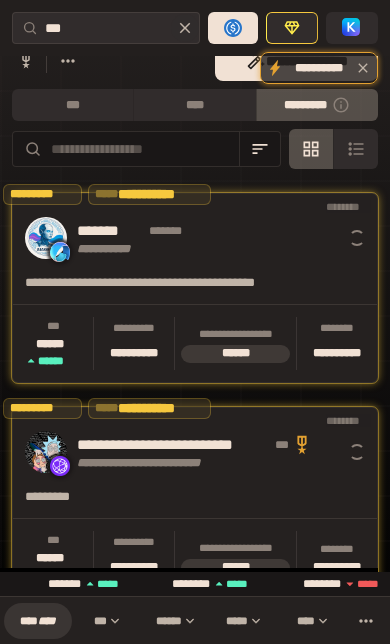 scroll, scrollTop: 329, scrollLeft: 0, axis: vertical 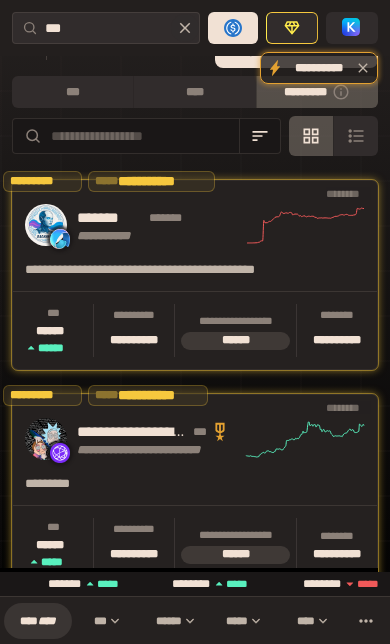 click on "**********" at bounding box center (151, 181) 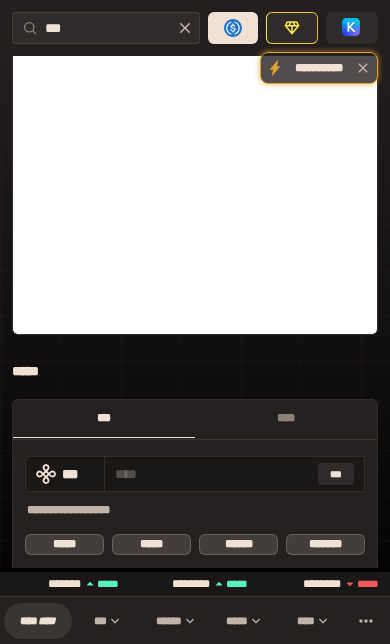 scroll, scrollTop: 0, scrollLeft: 0, axis: both 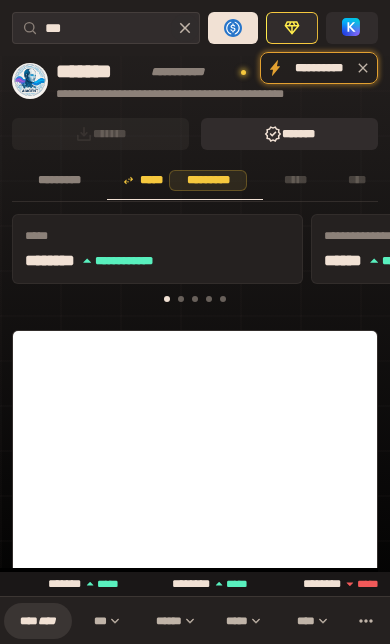 click on "**********" at bounding box center (195, 260) 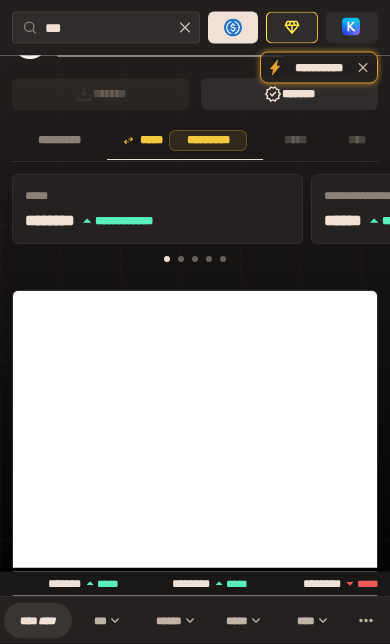 scroll, scrollTop: 0, scrollLeft: 0, axis: both 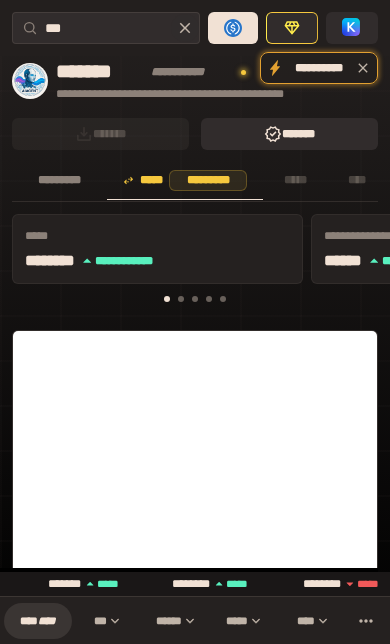 click on "*****" at bounding box center [295, 180] 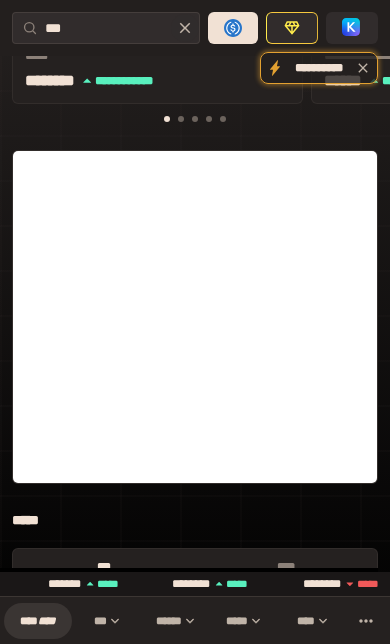 scroll, scrollTop: 0, scrollLeft: 0, axis: both 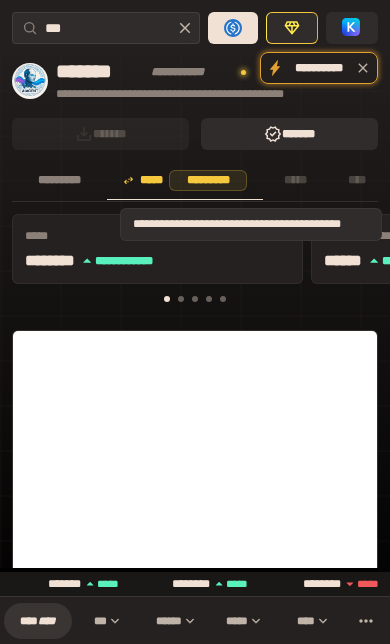 click on "*********" at bounding box center [59, 181] 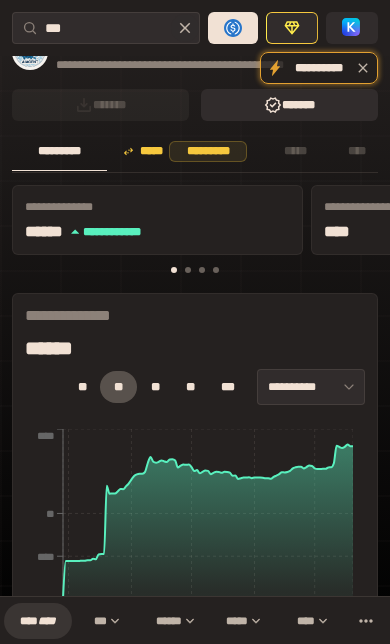 scroll, scrollTop: 0, scrollLeft: 0, axis: both 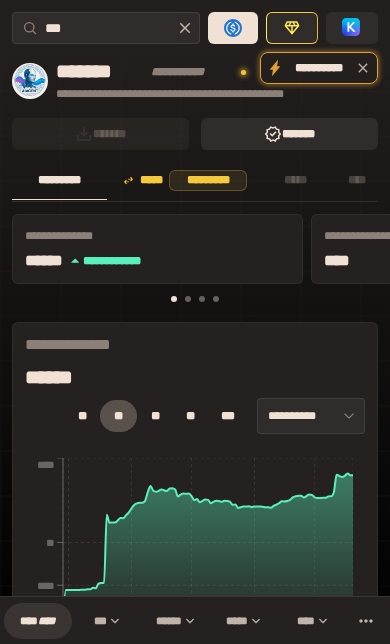 click on "**** ****" at bounding box center [38, 621] 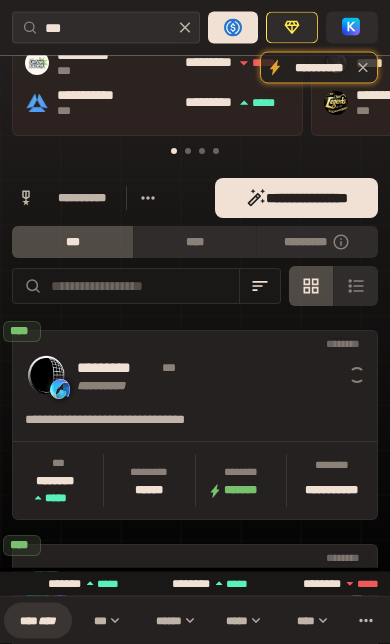 click on "*********" at bounding box center (317, 243) 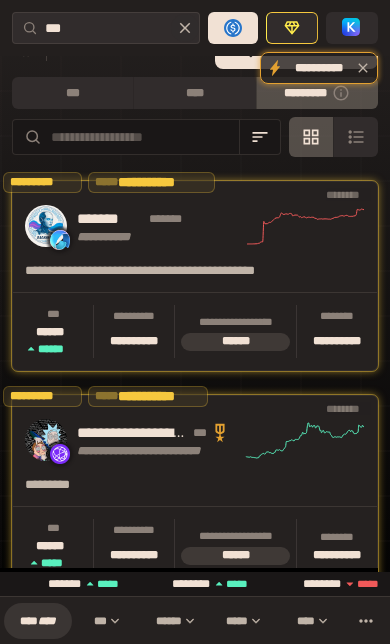 scroll, scrollTop: 305, scrollLeft: 0, axis: vertical 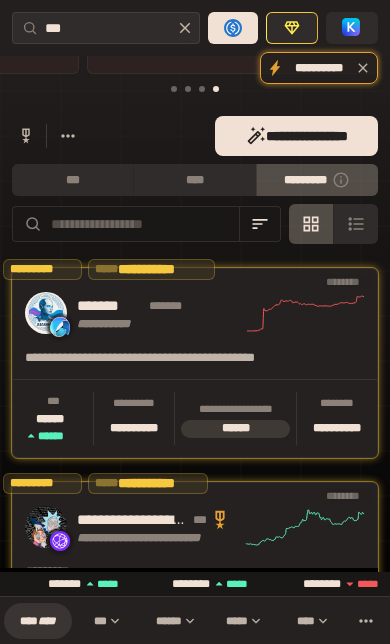 click on "**********" at bounding box center (159, 313) 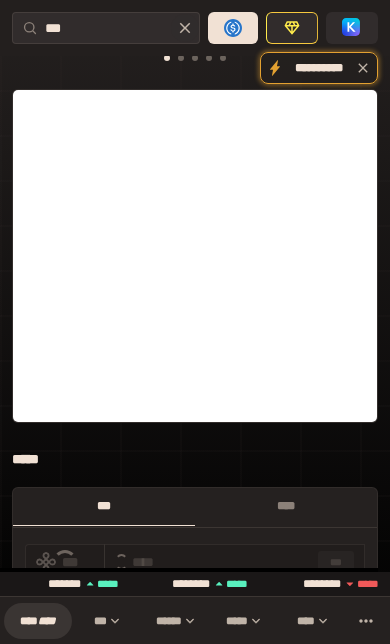 scroll, scrollTop: 0, scrollLeft: 0, axis: both 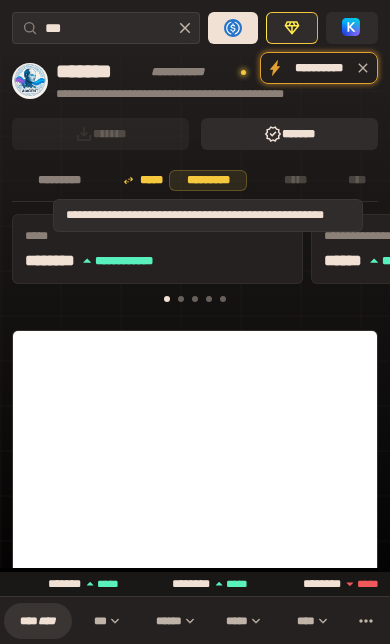 click on "*********" at bounding box center (208, 180) 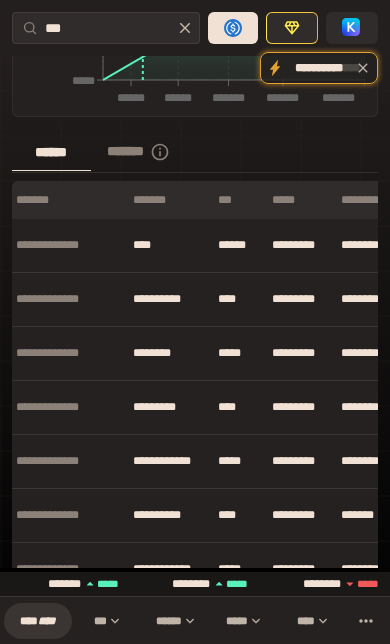 scroll, scrollTop: 1212, scrollLeft: 0, axis: vertical 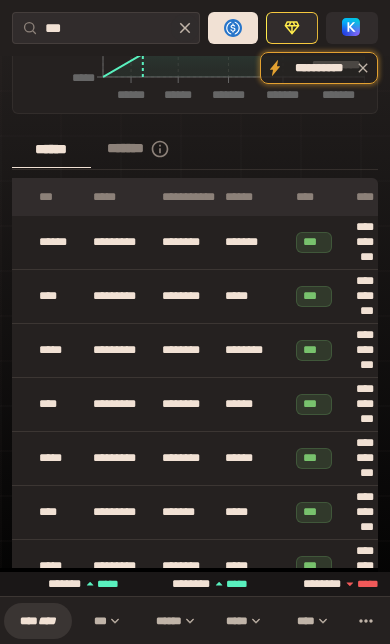 click on "*******" at bounding box center [149, 149] 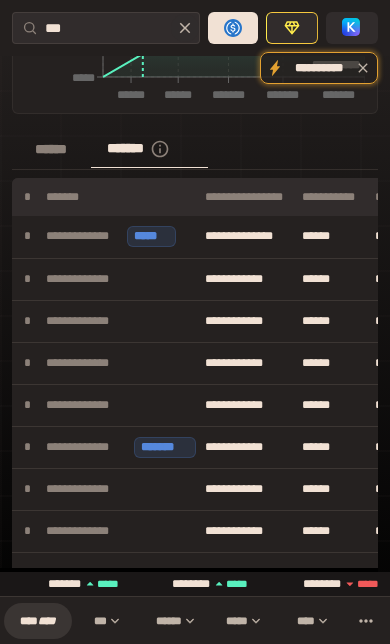 click on "******" at bounding box center [51, 149] 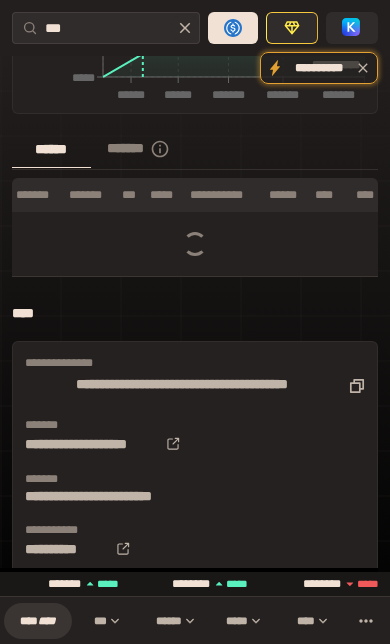 click on "******" at bounding box center (51, 149) 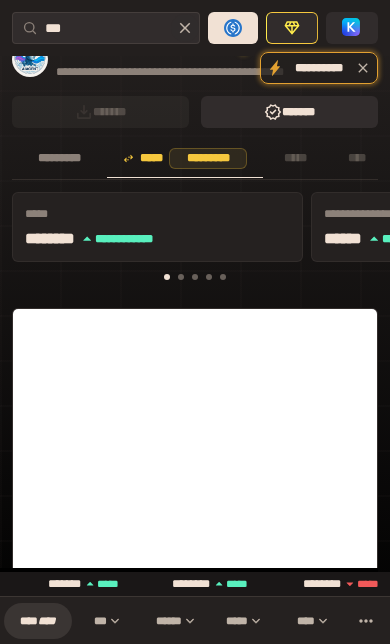scroll, scrollTop: 0, scrollLeft: 0, axis: both 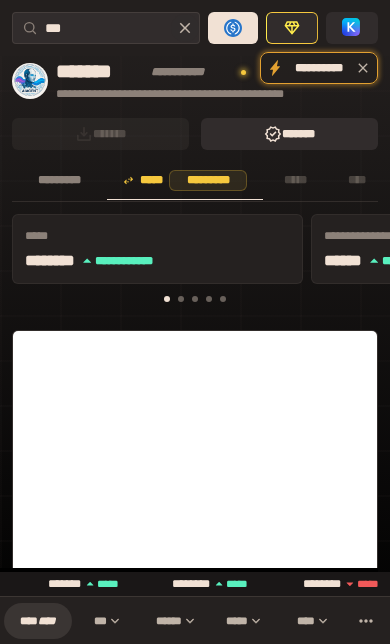 click on "*****      *********" at bounding box center [185, 180] 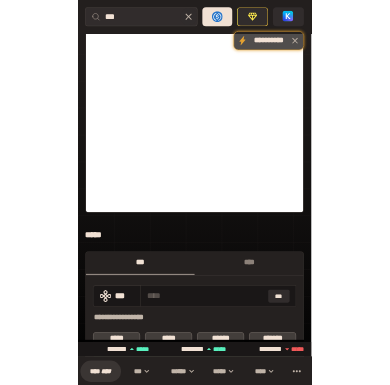 scroll, scrollTop: 350, scrollLeft: 0, axis: vertical 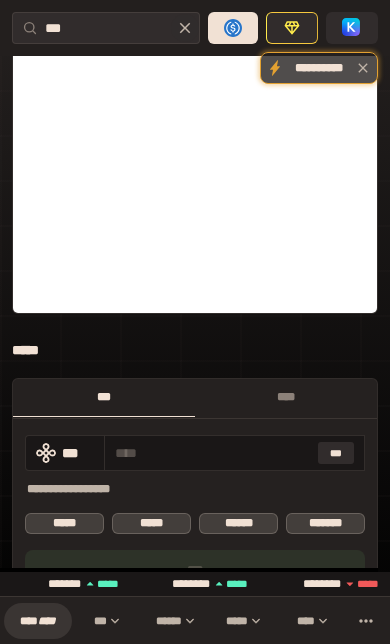 click on "***" at bounding box center (336, 453) 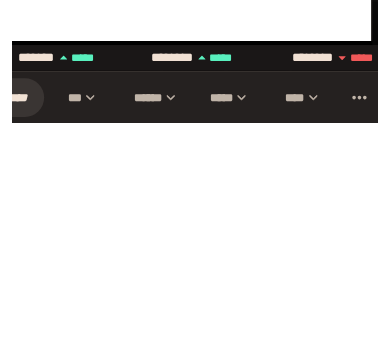 scroll, scrollTop: 576, scrollLeft: 0, axis: vertical 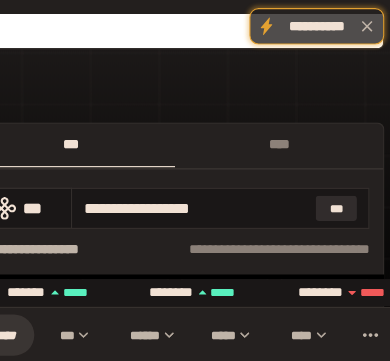 click on "**********" at bounding box center (212, 227) 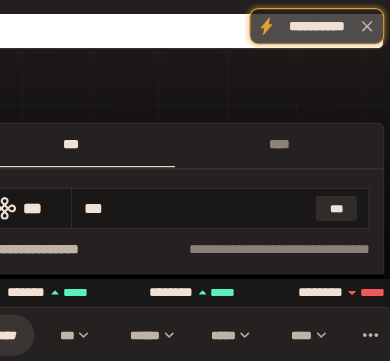 type on "**" 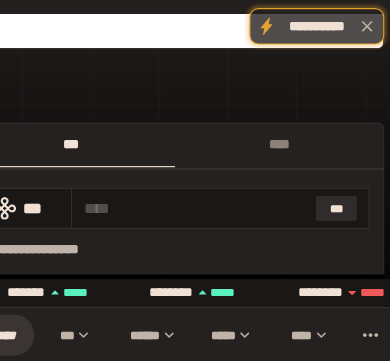 scroll, scrollTop: 614, scrollLeft: 0, axis: vertical 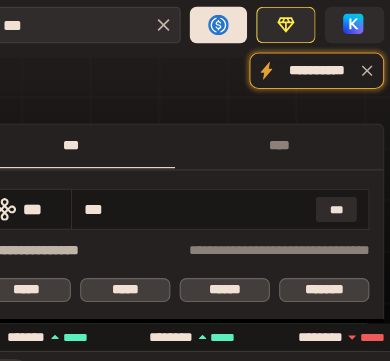 type on "**" 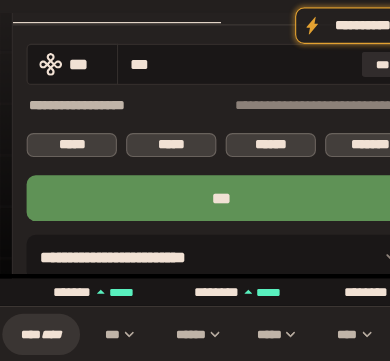 scroll, scrollTop: 704, scrollLeft: 0, axis: vertical 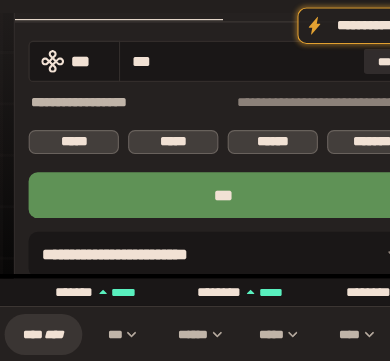 click on "***" at bounding box center (195, 216) 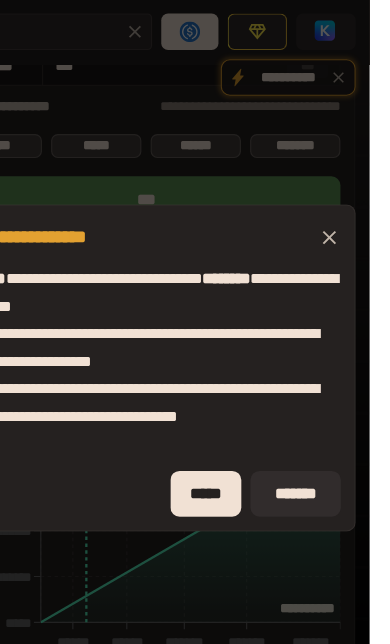 scroll, scrollTop: 745, scrollLeft: 0, axis: vertical 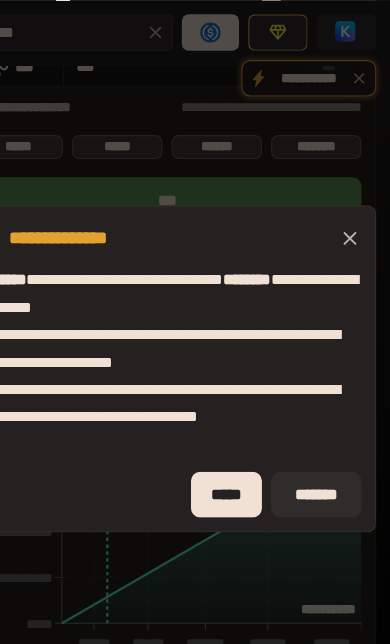 click on "*******" at bounding box center (325, 432) 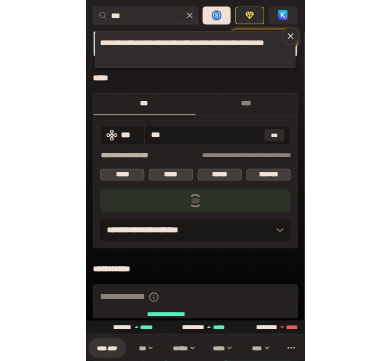 scroll, scrollTop: 566, scrollLeft: 0, axis: vertical 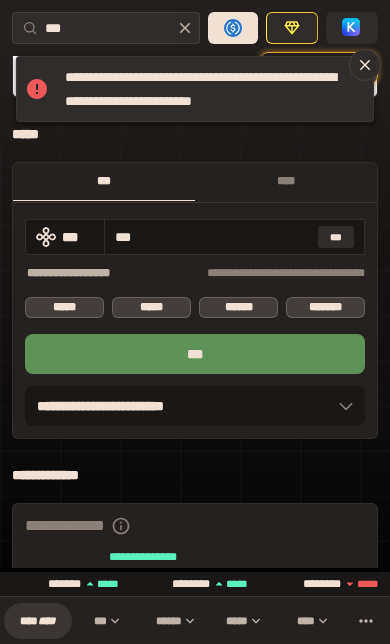 click on "***" at bounding box center (336, 237) 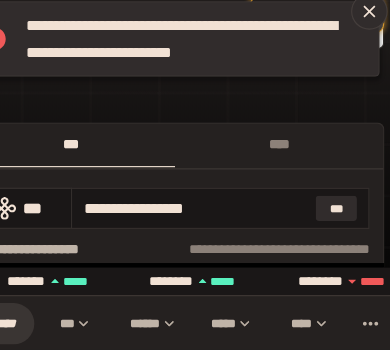 scroll, scrollTop: 576, scrollLeft: 0, axis: vertical 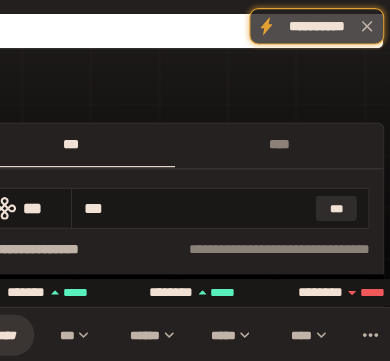 type on "**" 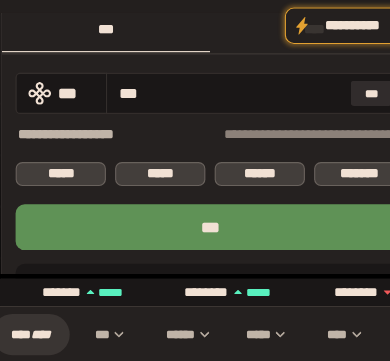 scroll, scrollTop: 678, scrollLeft: 0, axis: vertical 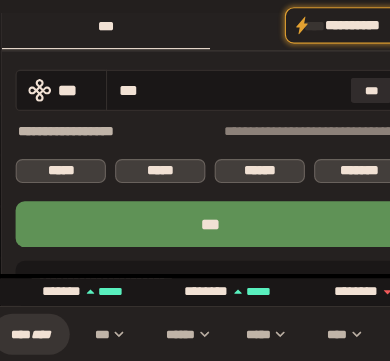 type on "***" 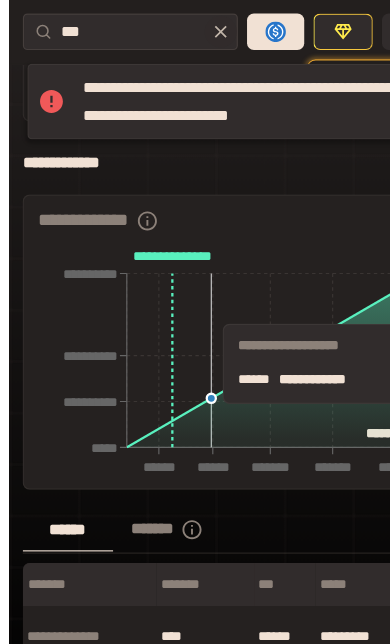 scroll, scrollTop: 898, scrollLeft: 0, axis: vertical 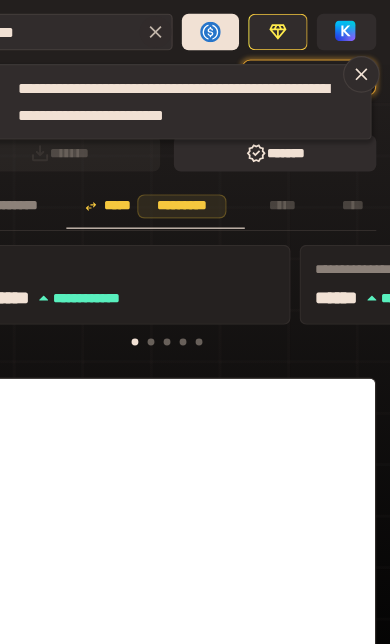 click 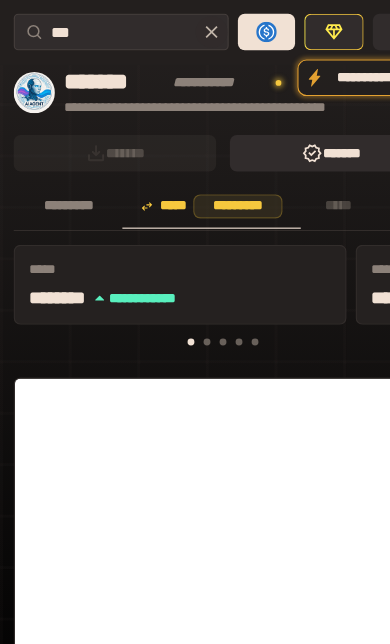 click on "*********" at bounding box center [59, 180] 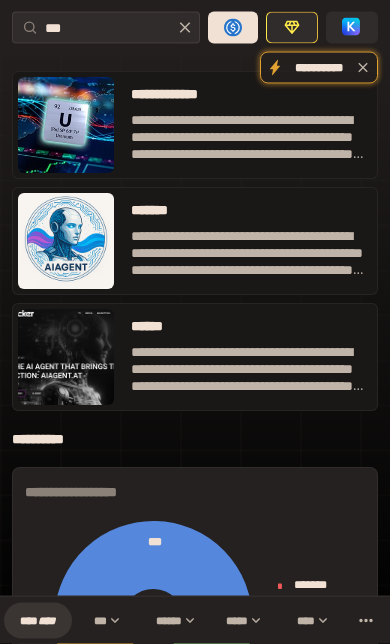 scroll, scrollTop: 664, scrollLeft: 0, axis: vertical 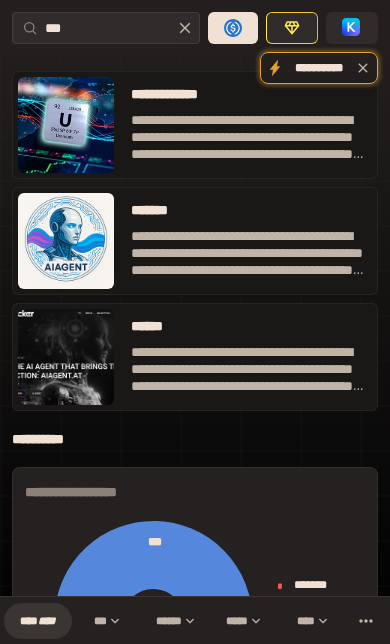 click on "**********" at bounding box center (248, 357) 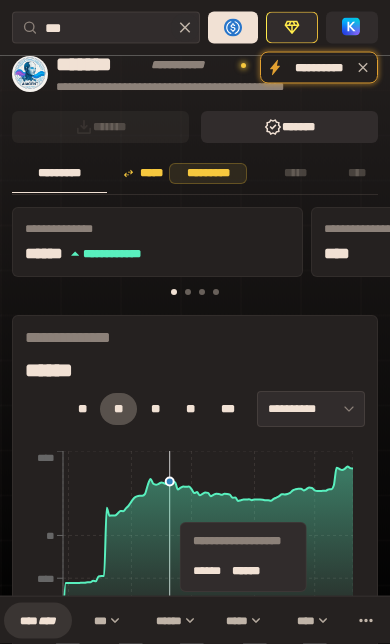 scroll, scrollTop: 0, scrollLeft: 0, axis: both 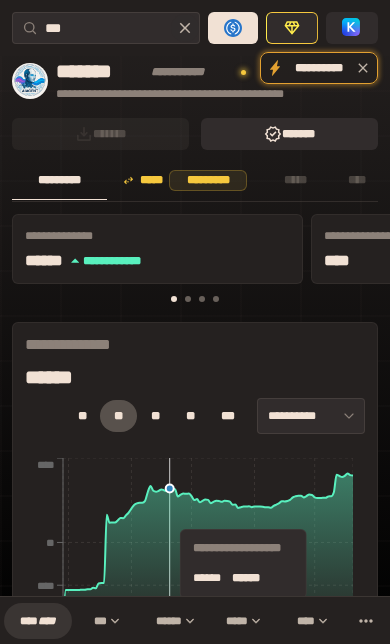 click on "*********" at bounding box center (59, 180) 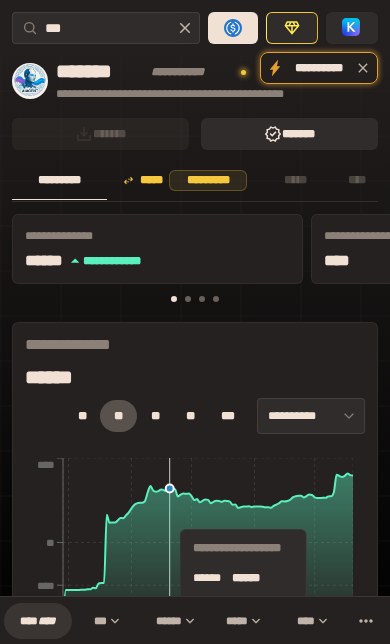 click on "**** ****" at bounding box center [38, 621] 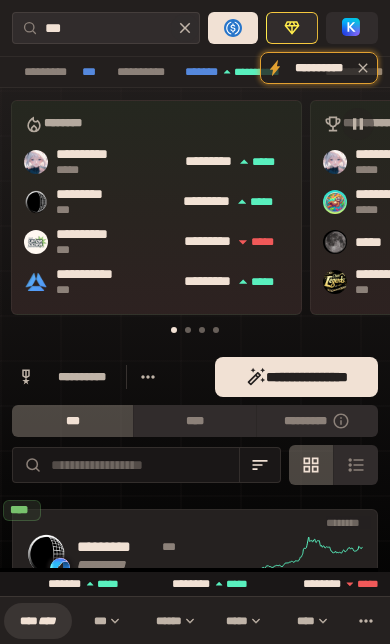 scroll, scrollTop: 0, scrollLeft: 0, axis: both 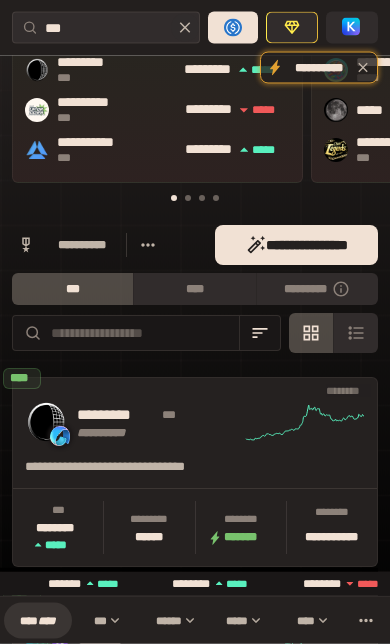 click on "****" at bounding box center (194, 290) 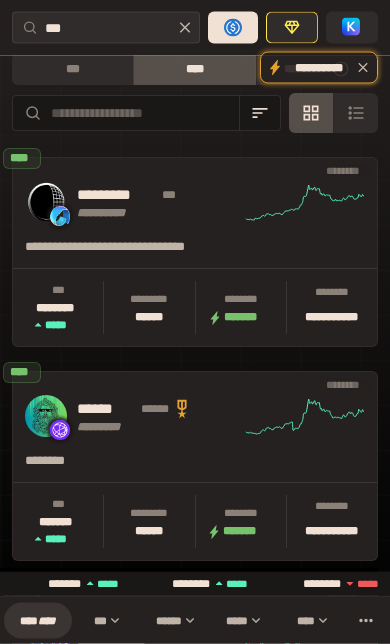 scroll, scrollTop: 382, scrollLeft: 0, axis: vertical 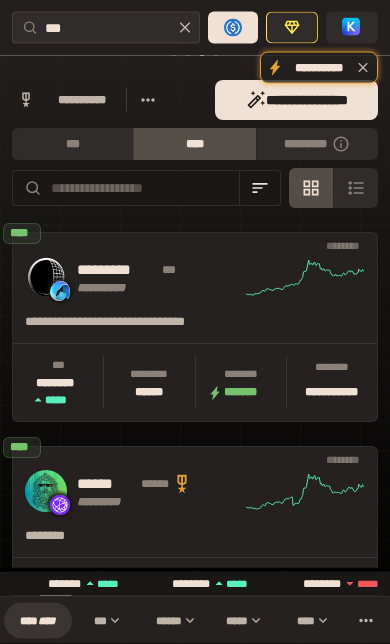 click on "***" at bounding box center (178, 271) 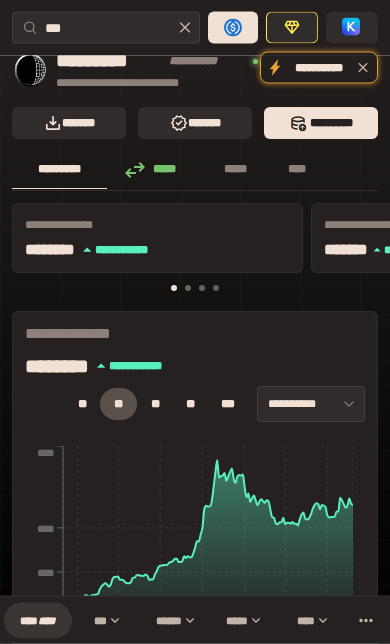 scroll, scrollTop: 0, scrollLeft: 0, axis: both 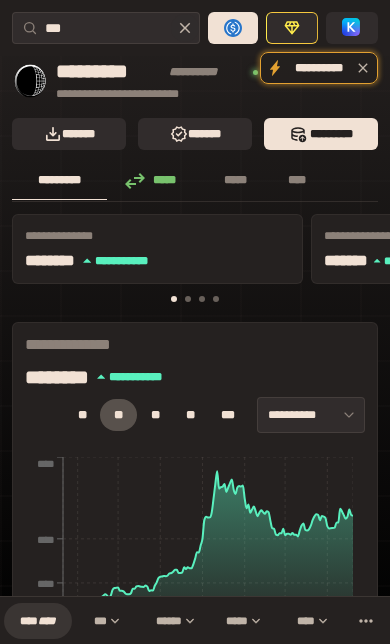 click on "*****" at bounding box center [155, 181] 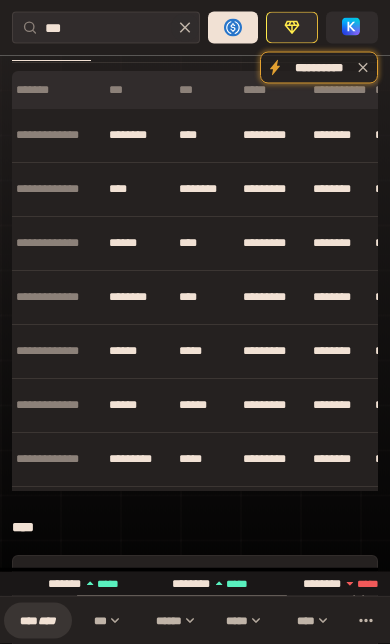 scroll, scrollTop: 969, scrollLeft: 0, axis: vertical 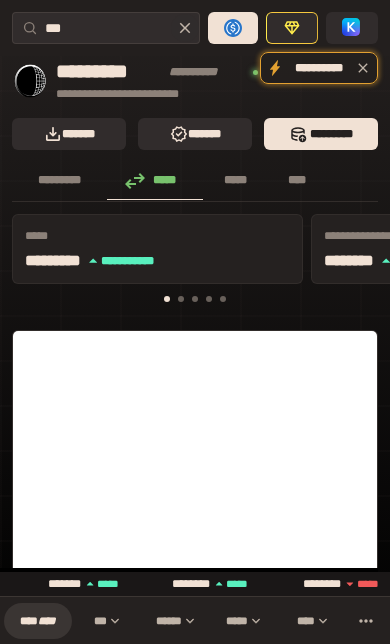 click on "****" at bounding box center [47, 620] 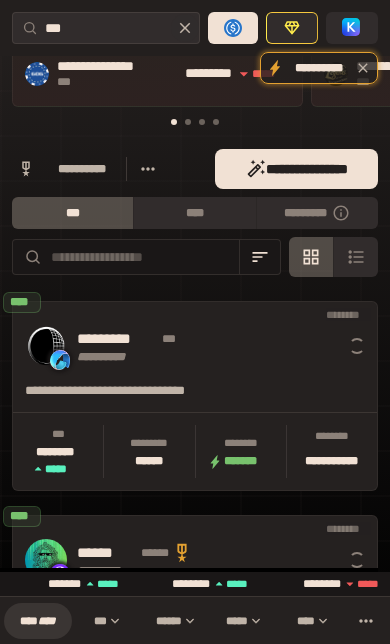 click on "*********" at bounding box center [317, 213] 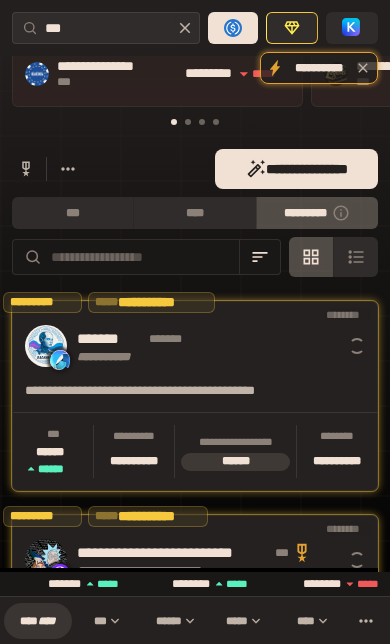 click on "*******" at bounding box center (110, 339) 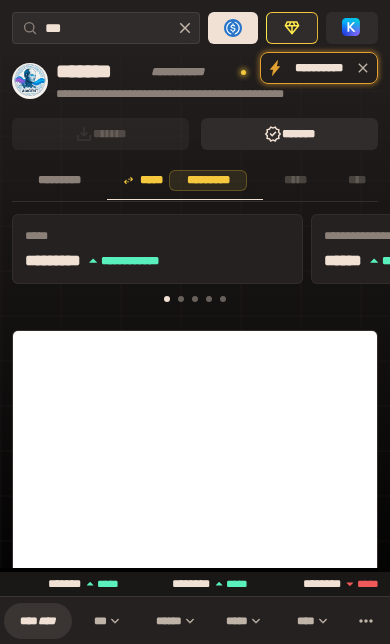 click on "*****      *********" at bounding box center [185, 180] 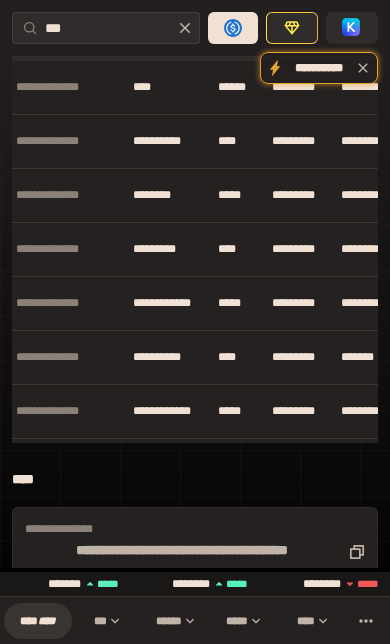 scroll, scrollTop: 0, scrollLeft: 0, axis: both 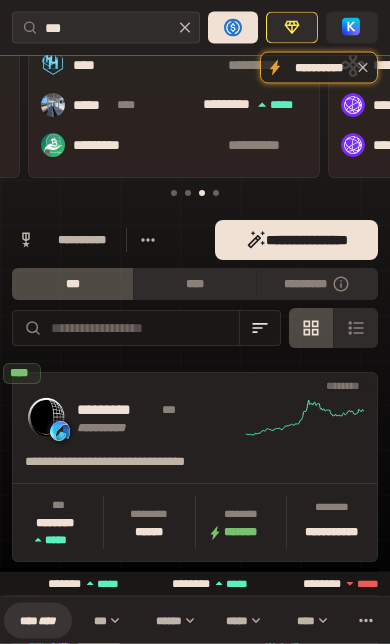 click on "****" at bounding box center [194, 285] 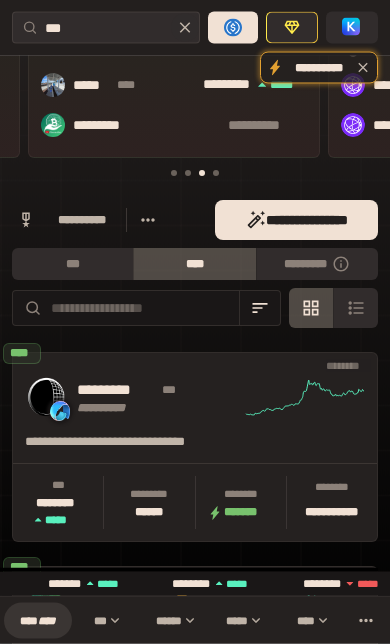 click on "*********" at bounding box center [317, 265] 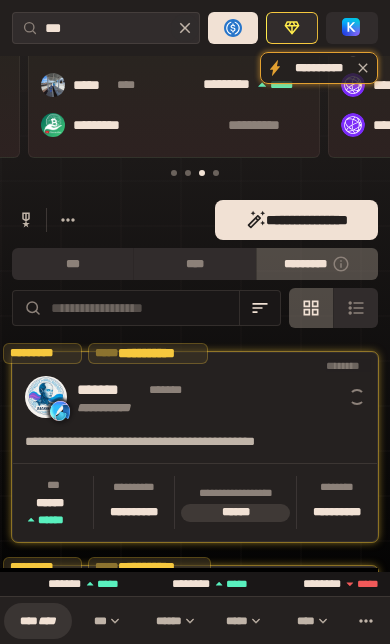 click on "**********" at bounding box center (213, 397) 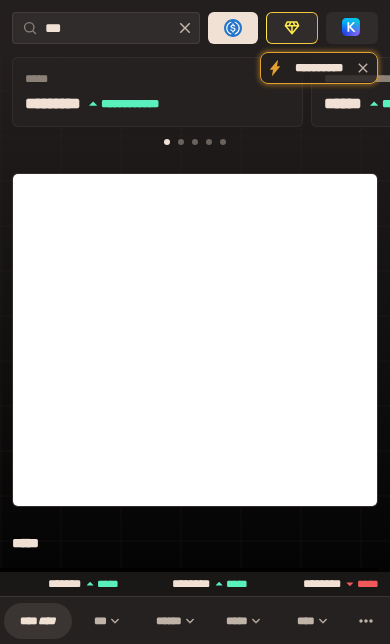 scroll, scrollTop: 0, scrollLeft: 0, axis: both 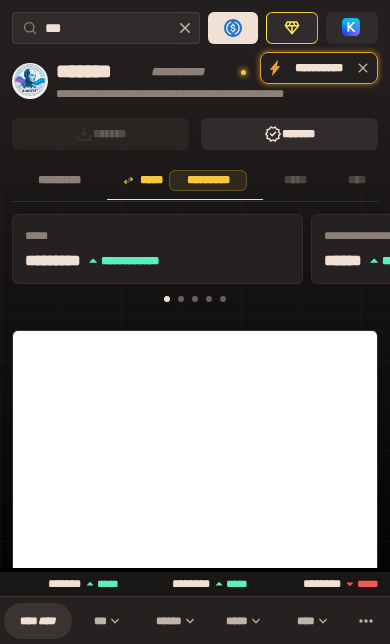 click on "*****      *********" at bounding box center [185, 180] 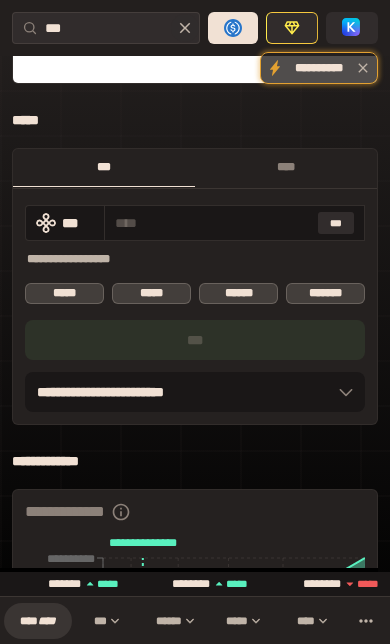 scroll, scrollTop: 579, scrollLeft: 0, axis: vertical 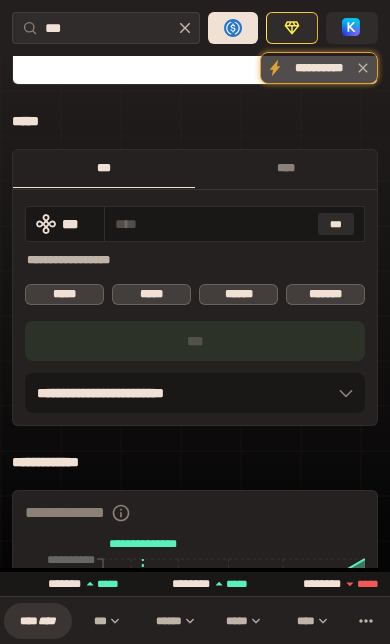 click on "****" at bounding box center (286, 169) 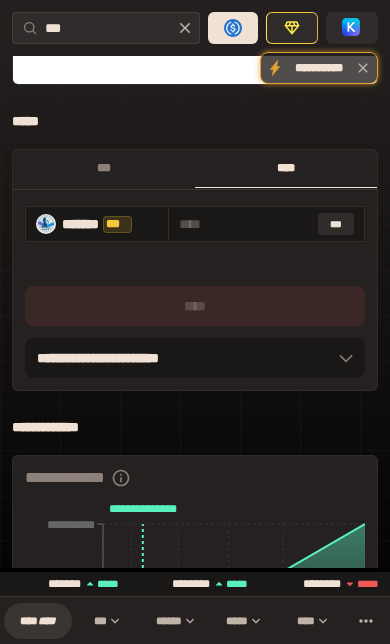 click on "***" at bounding box center (104, 168) 